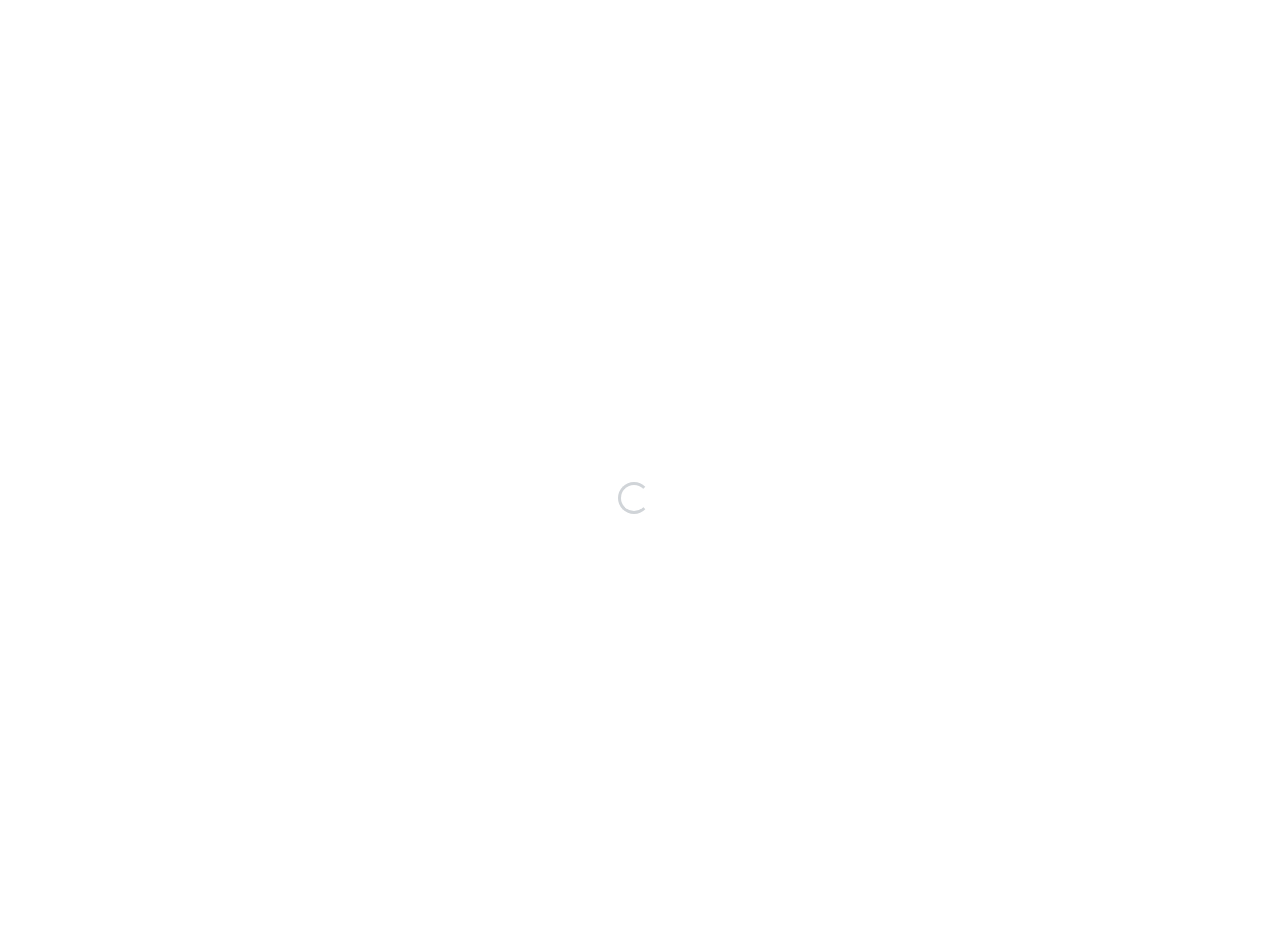 scroll, scrollTop: 0, scrollLeft: 0, axis: both 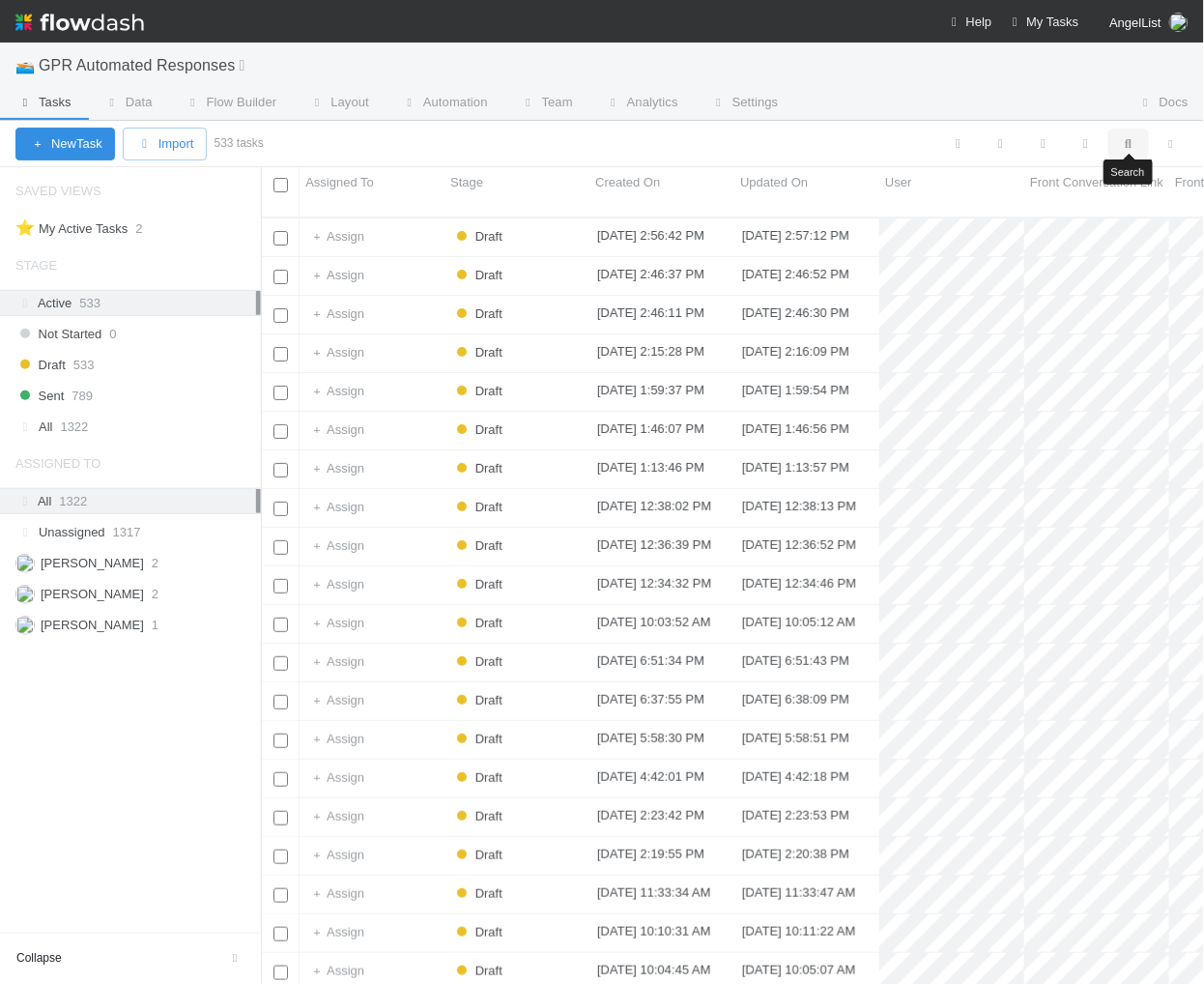 click at bounding box center [1129, 144] 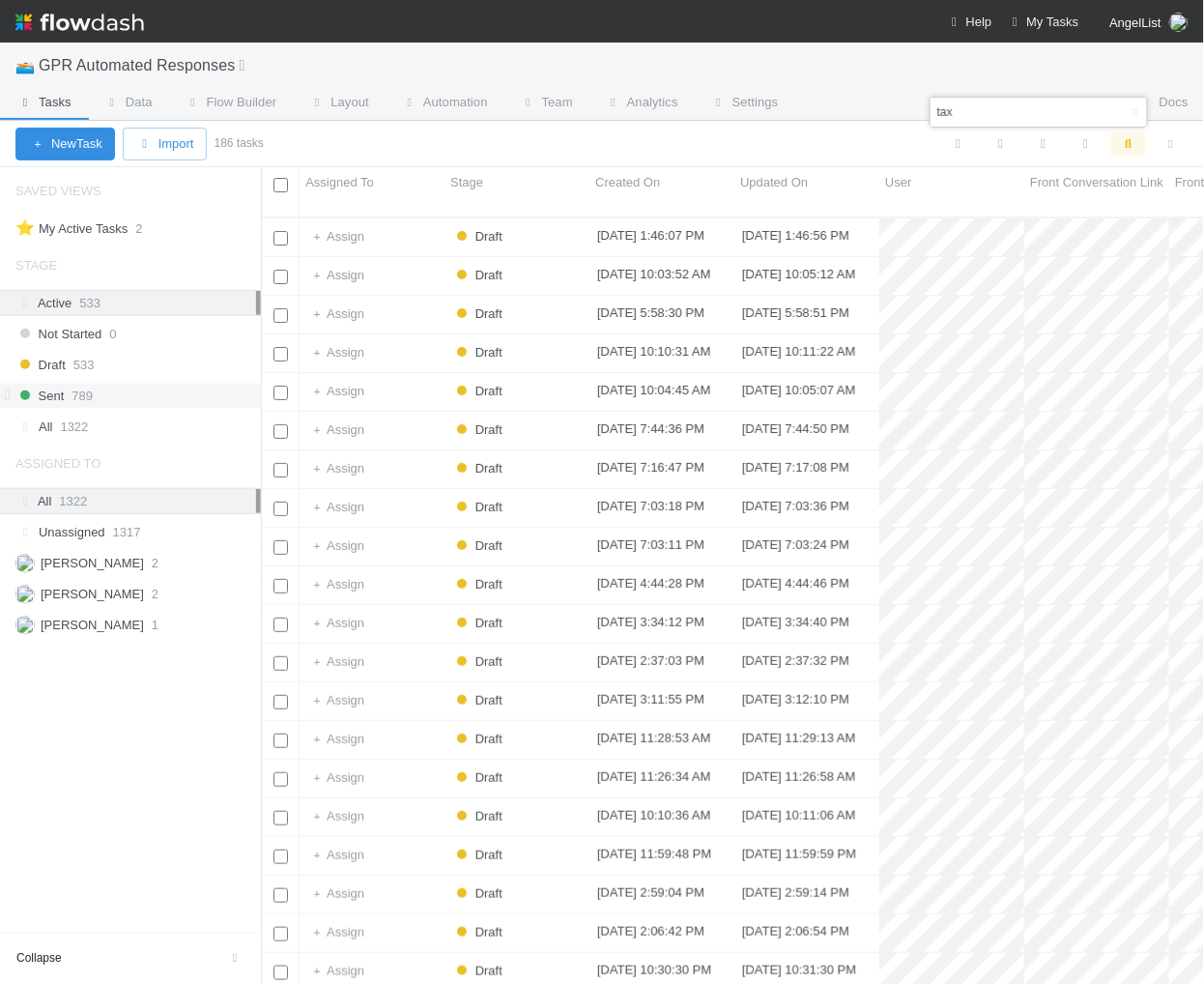 scroll, scrollTop: 1, scrollLeft: 1, axis: both 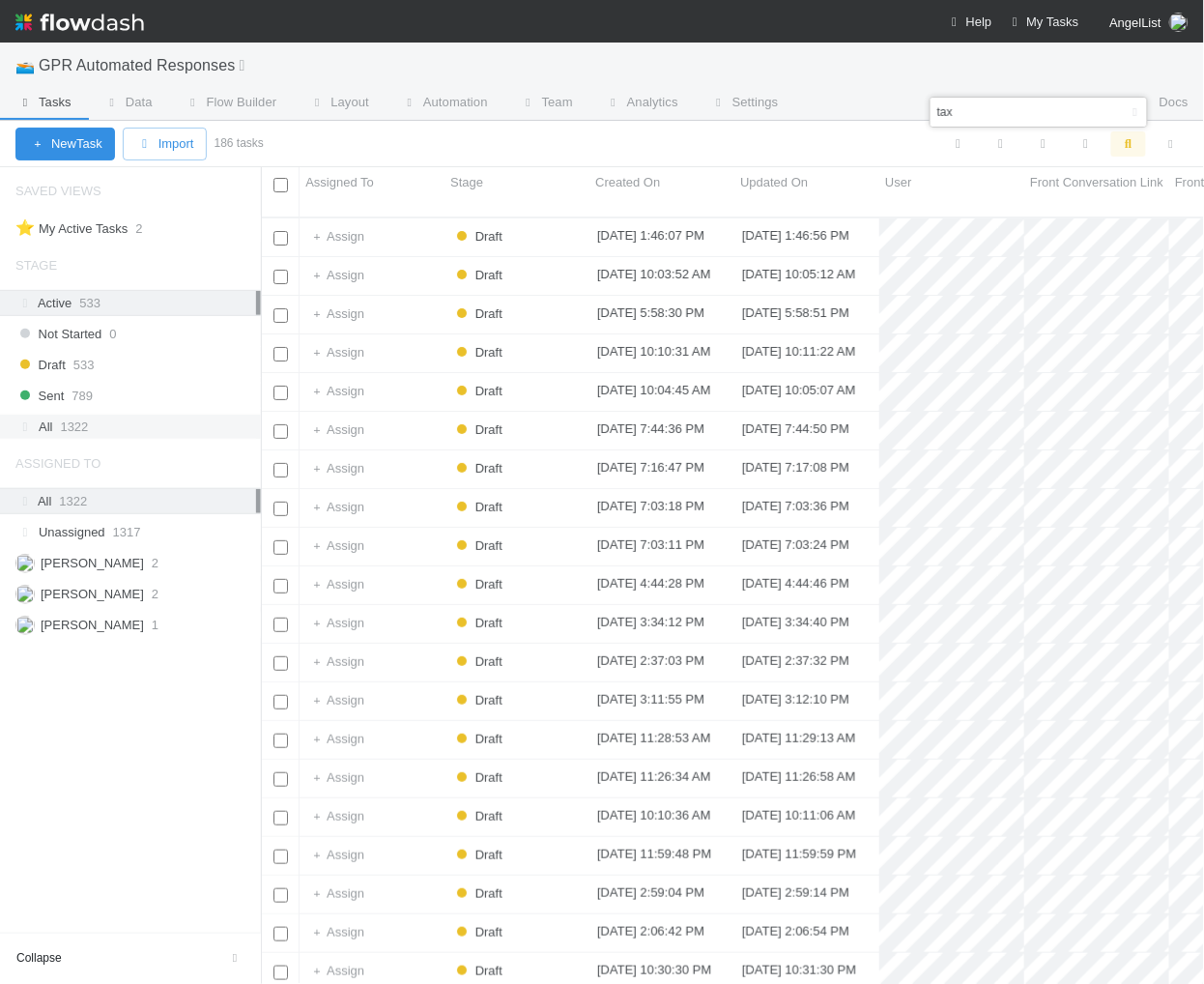 type on "tax" 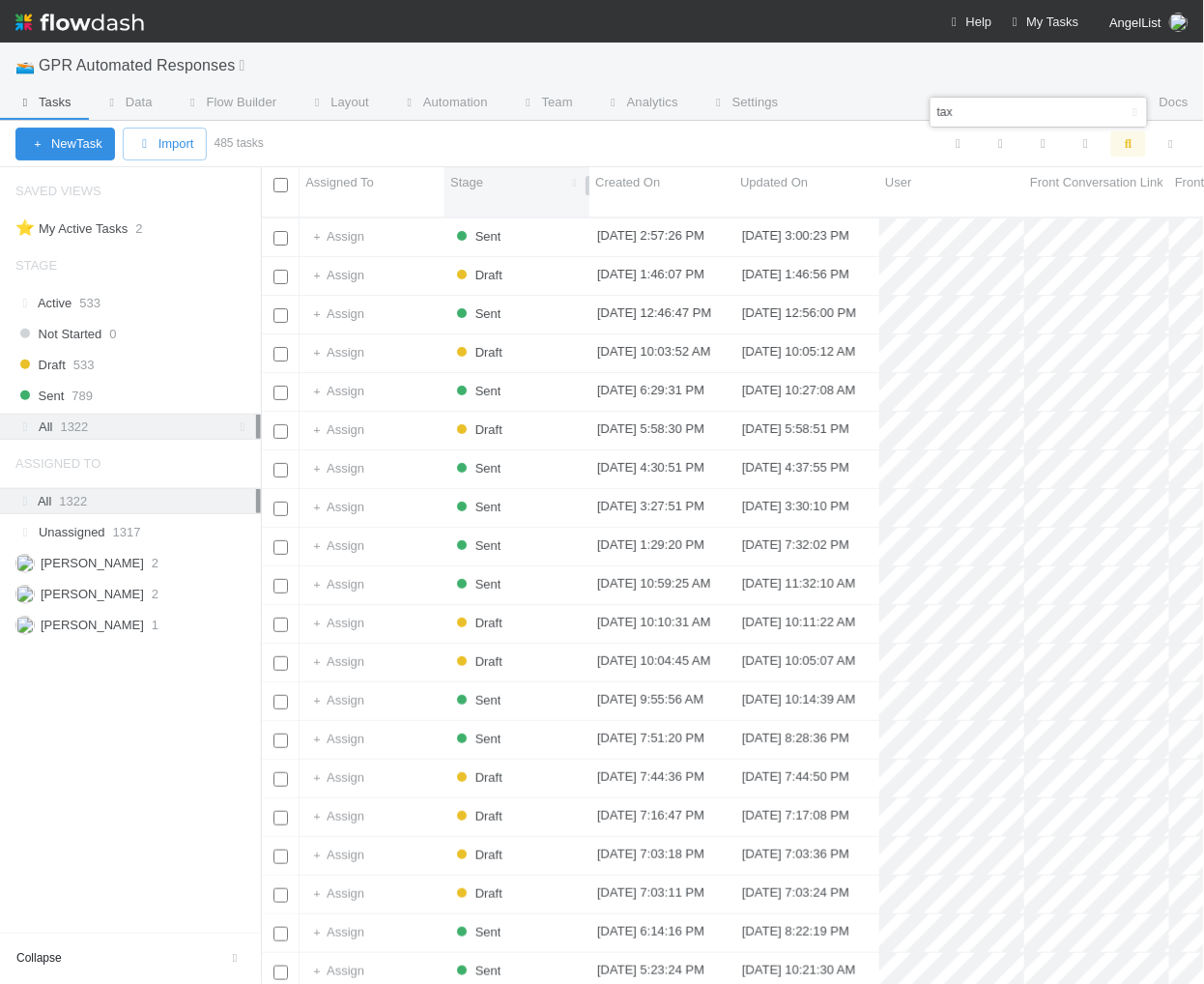 scroll, scrollTop: 1, scrollLeft: 1, axis: both 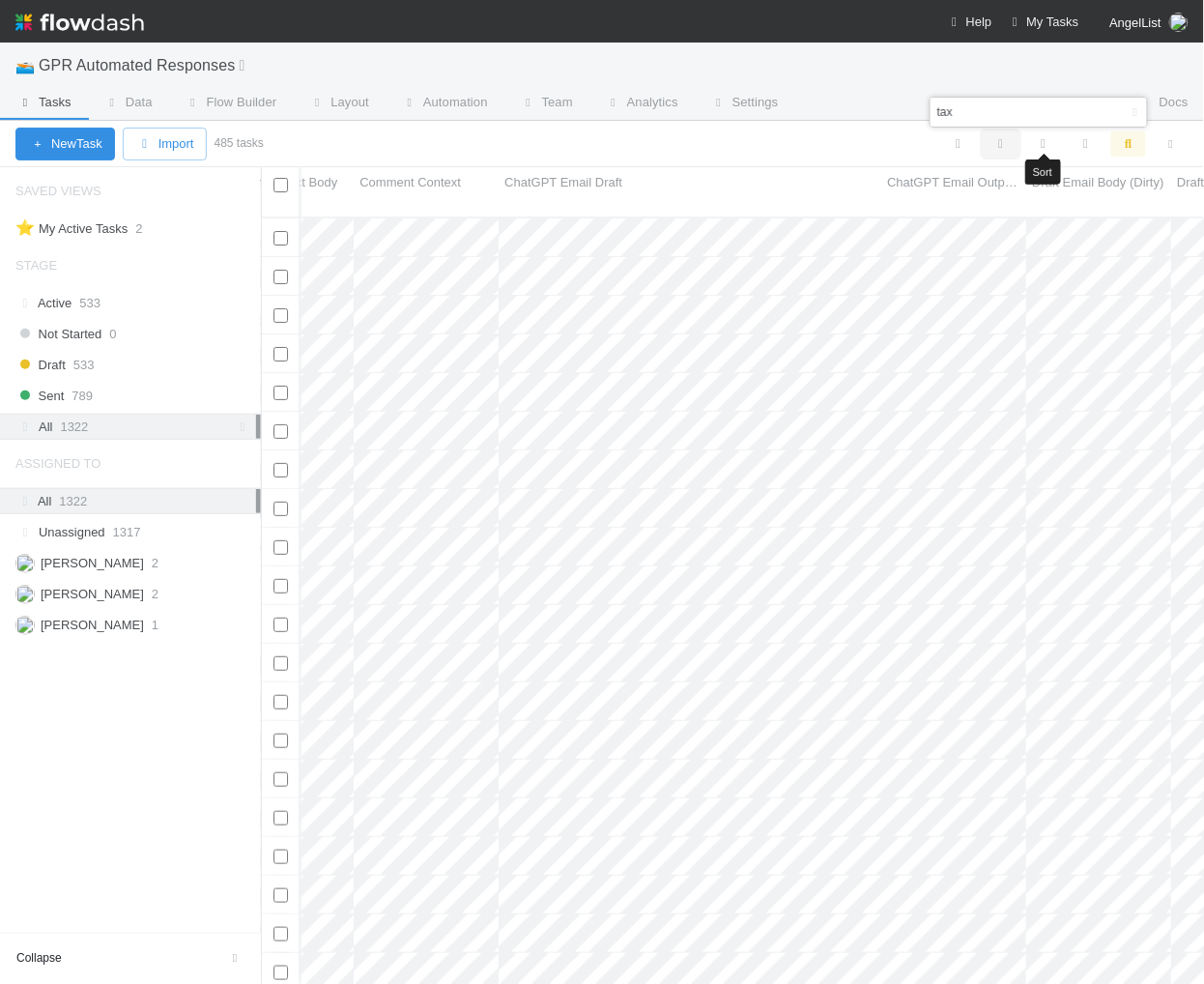 click at bounding box center [1001, 144] 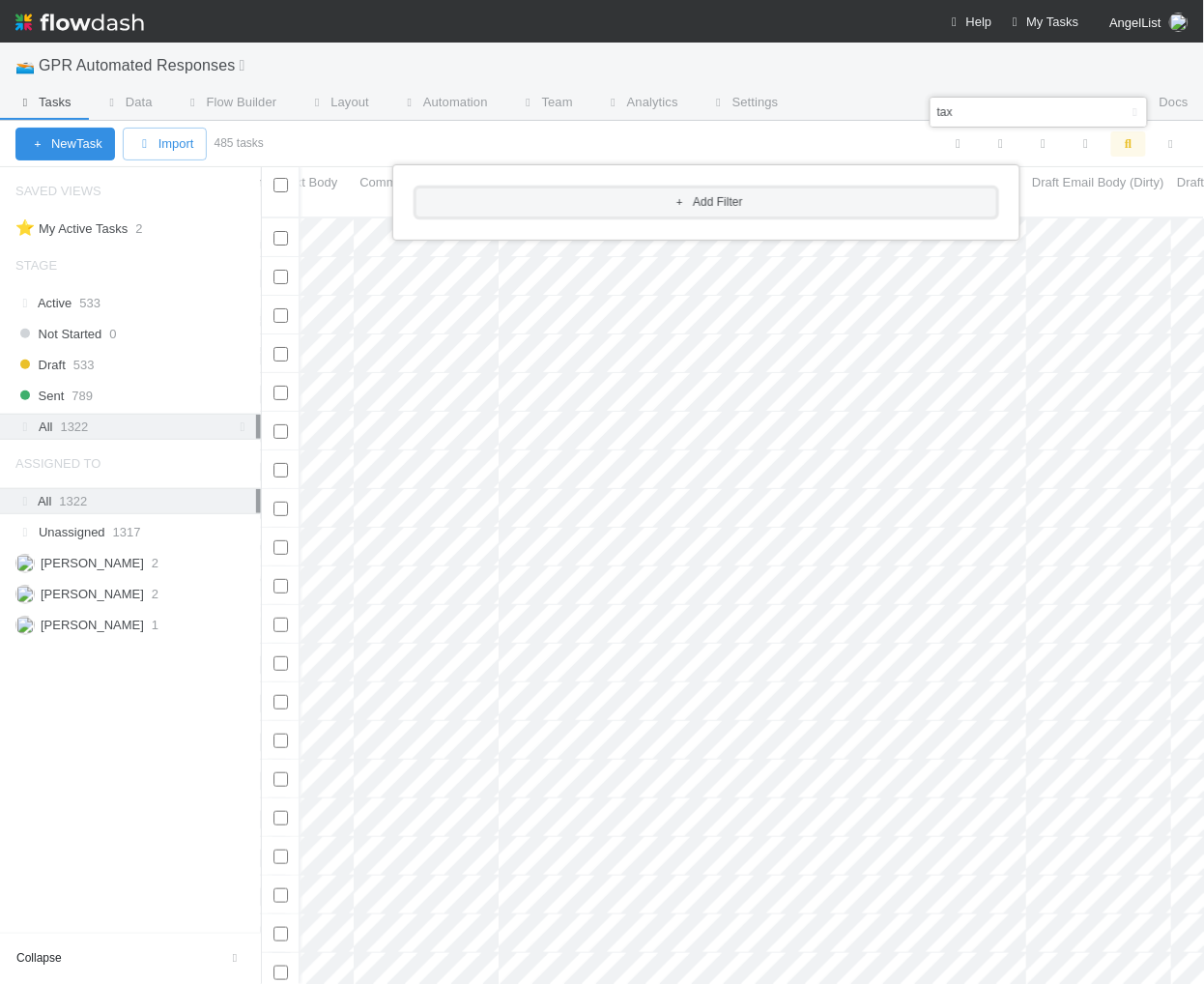click on "Add Filter" at bounding box center (706, 202) 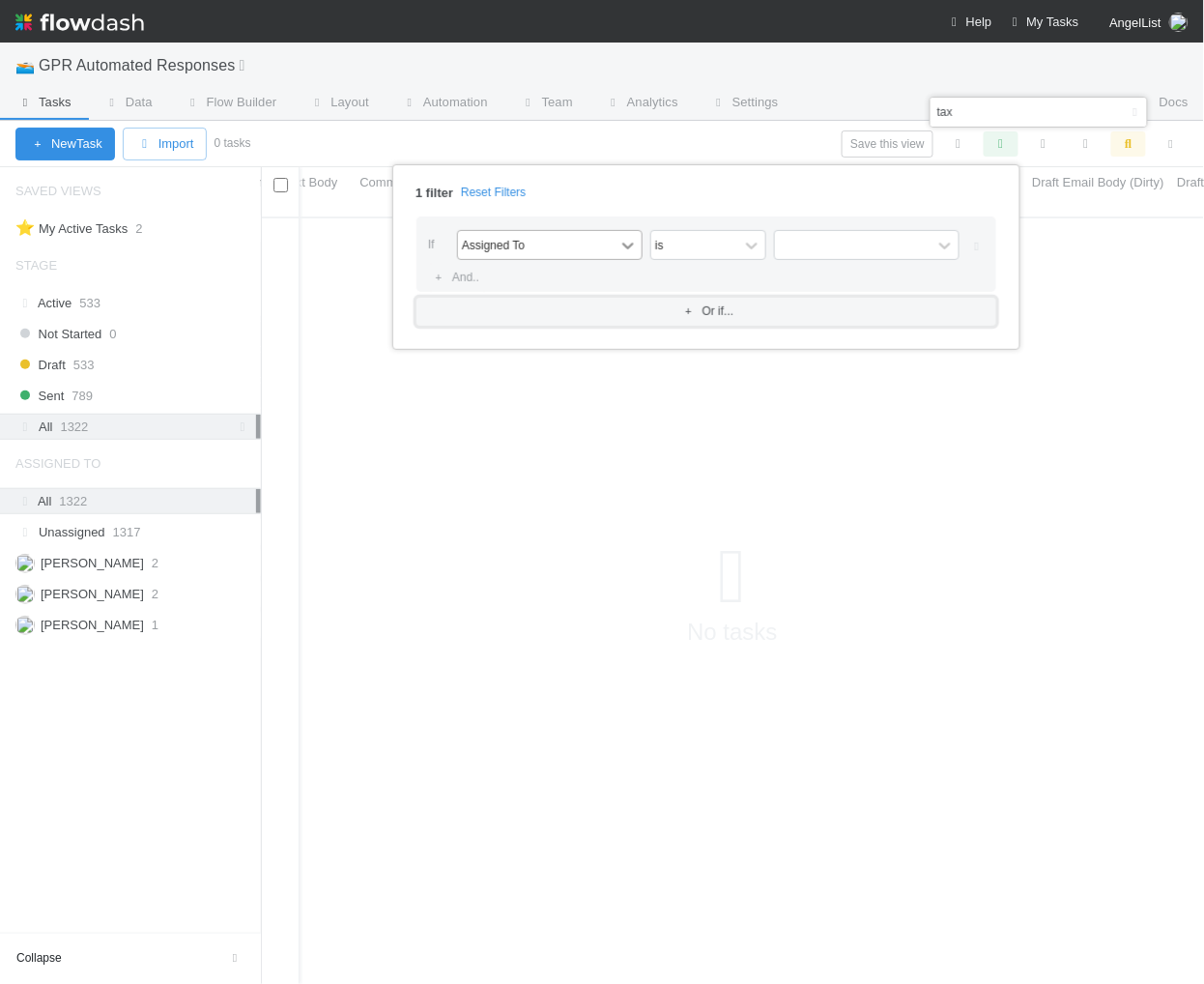 scroll, scrollTop: 1, scrollLeft: 1, axis: both 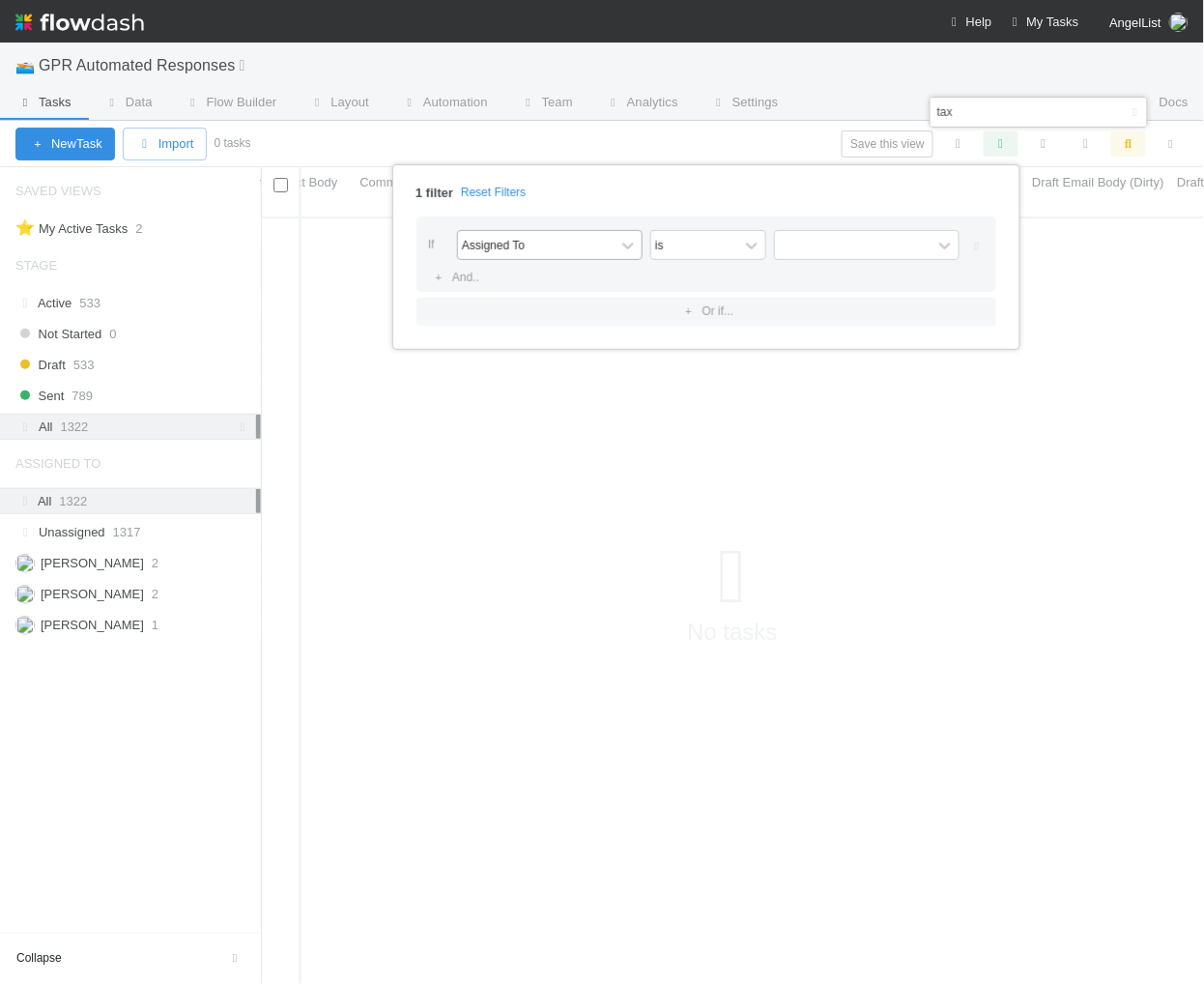 click on "Assigned To" at bounding box center (536, 245) 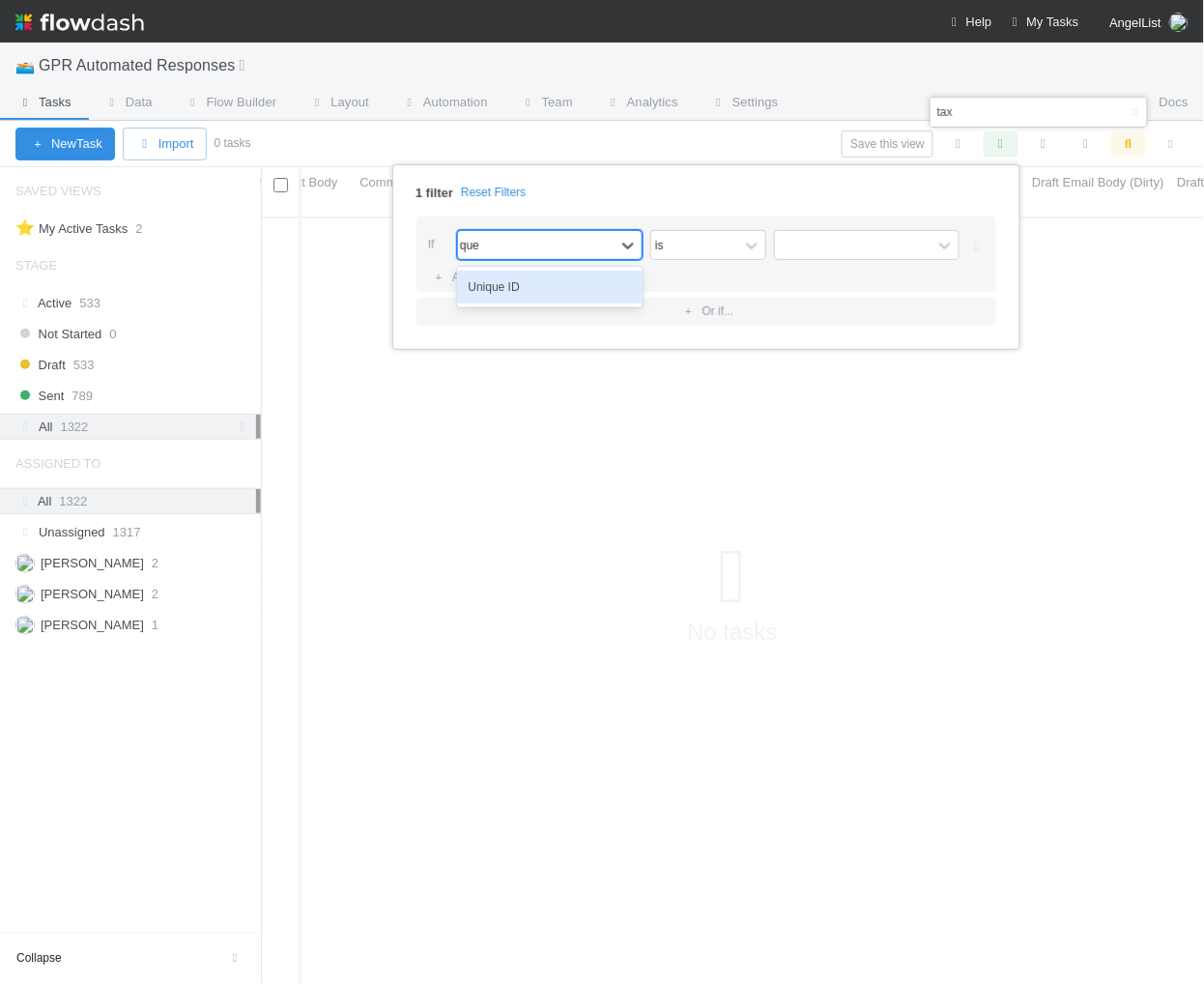 type on "ques" 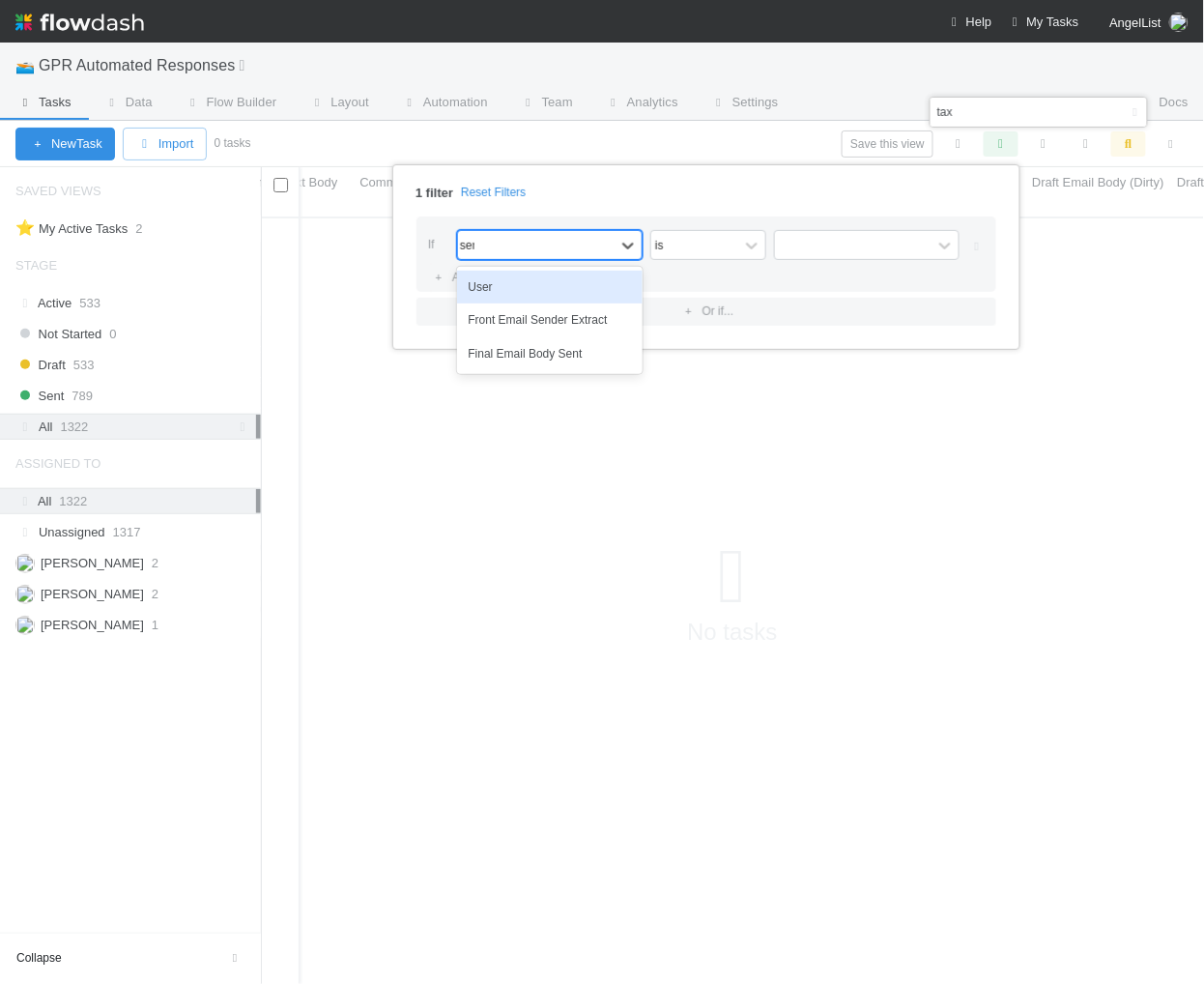 type on "send" 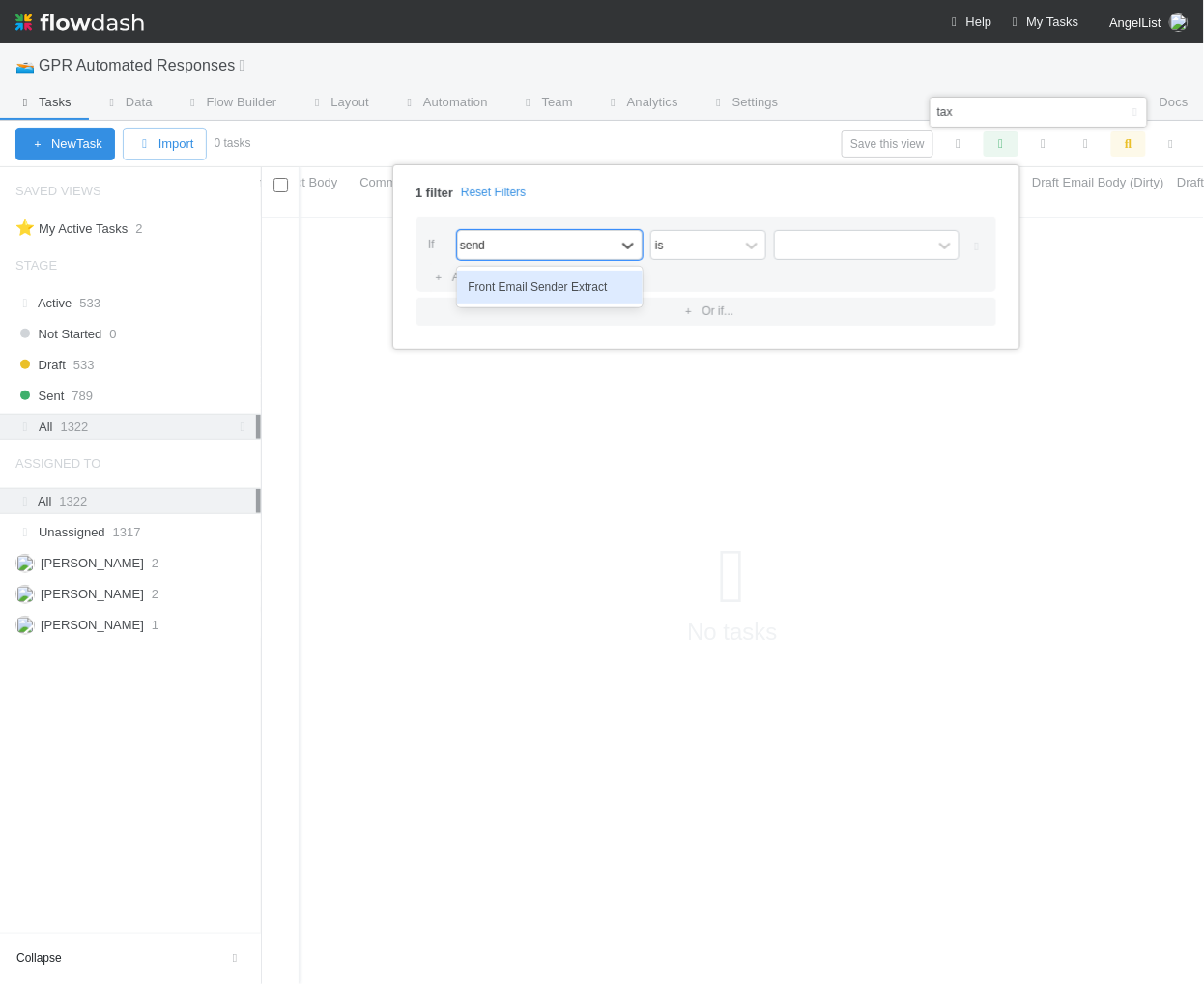click on "Front Email Sender Extract" at bounding box center (550, 287) 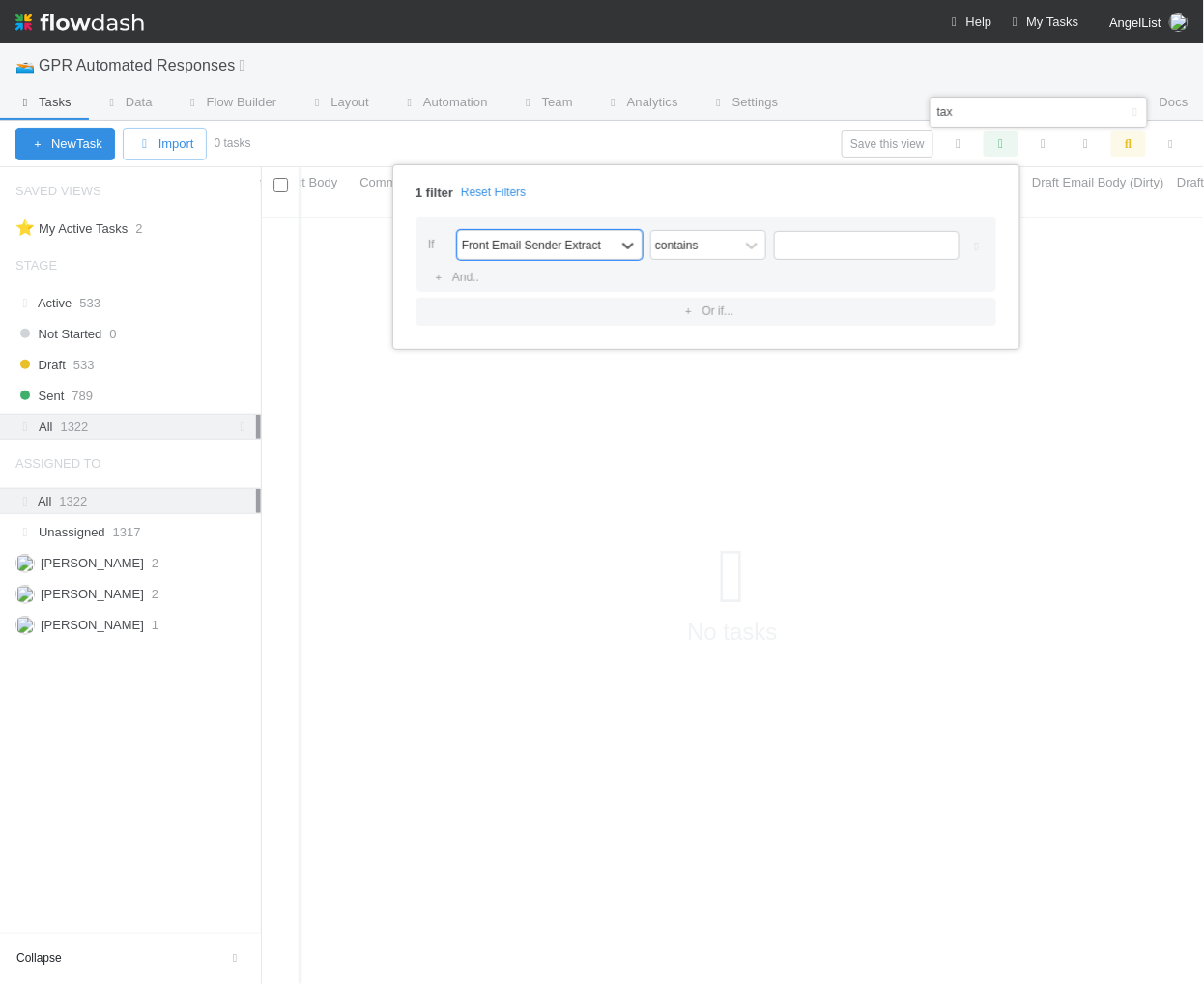 scroll, scrollTop: 1, scrollLeft: 1, axis: both 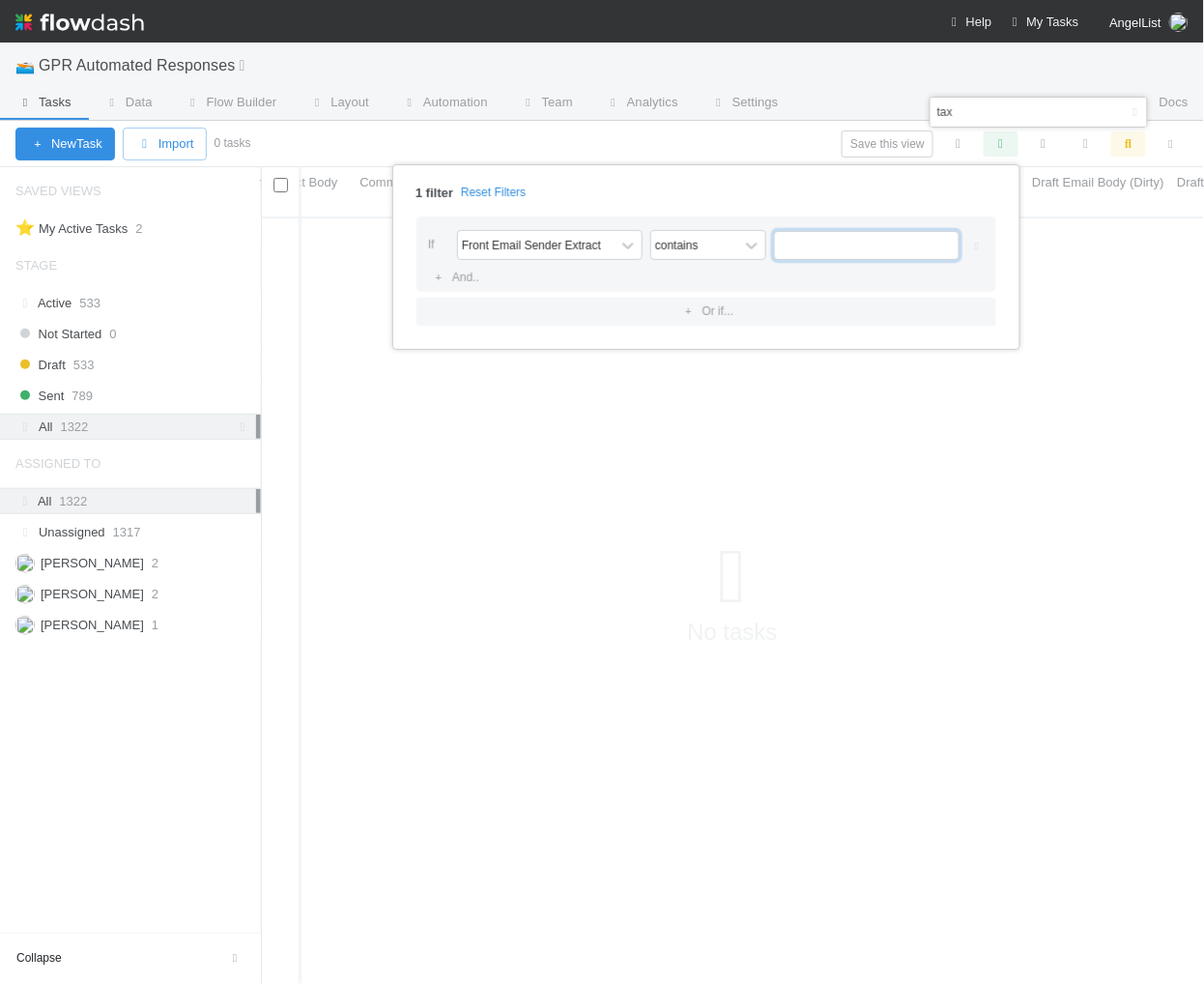 click at bounding box center [867, 246] 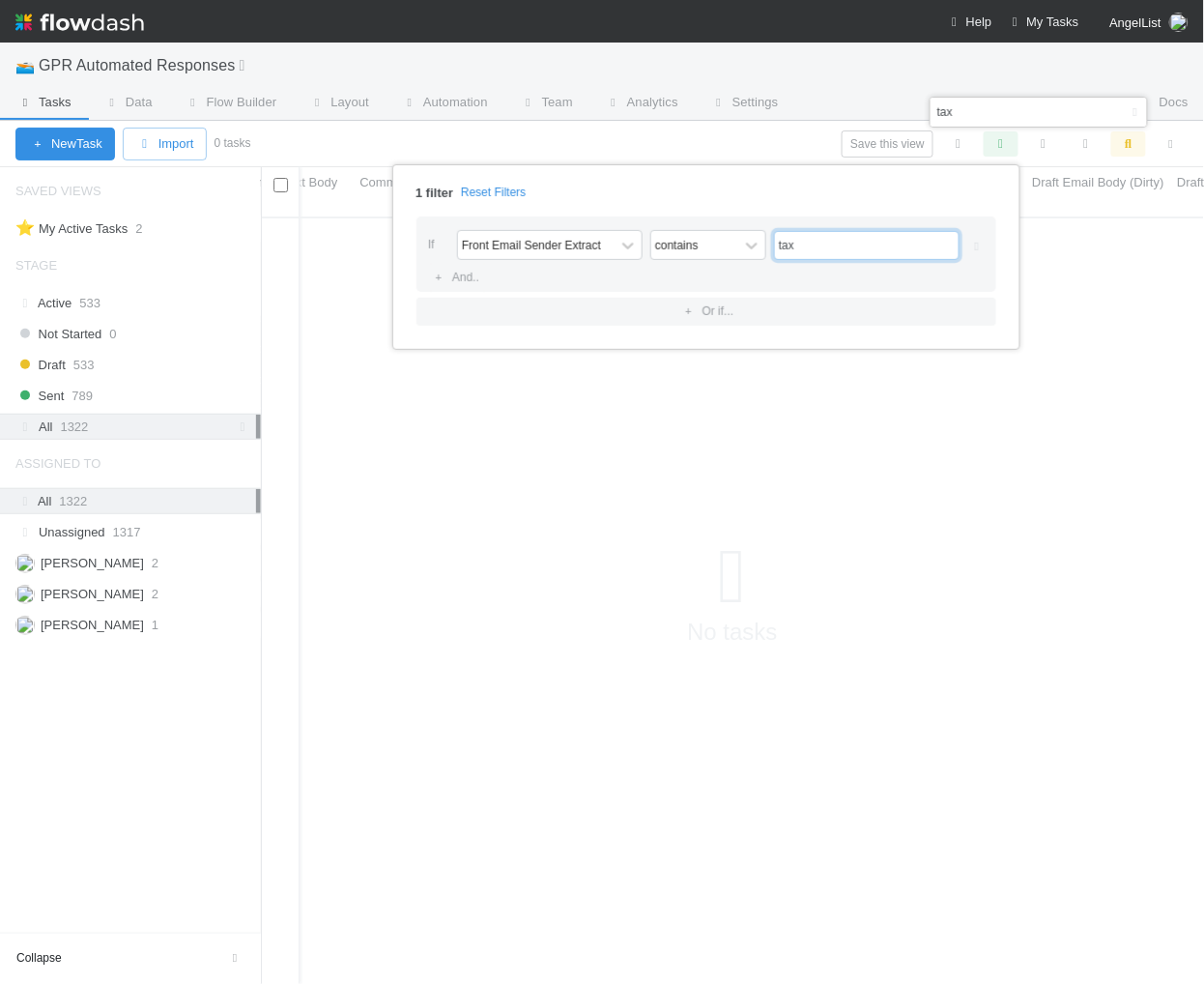 scroll, scrollTop: 1, scrollLeft: 1, axis: both 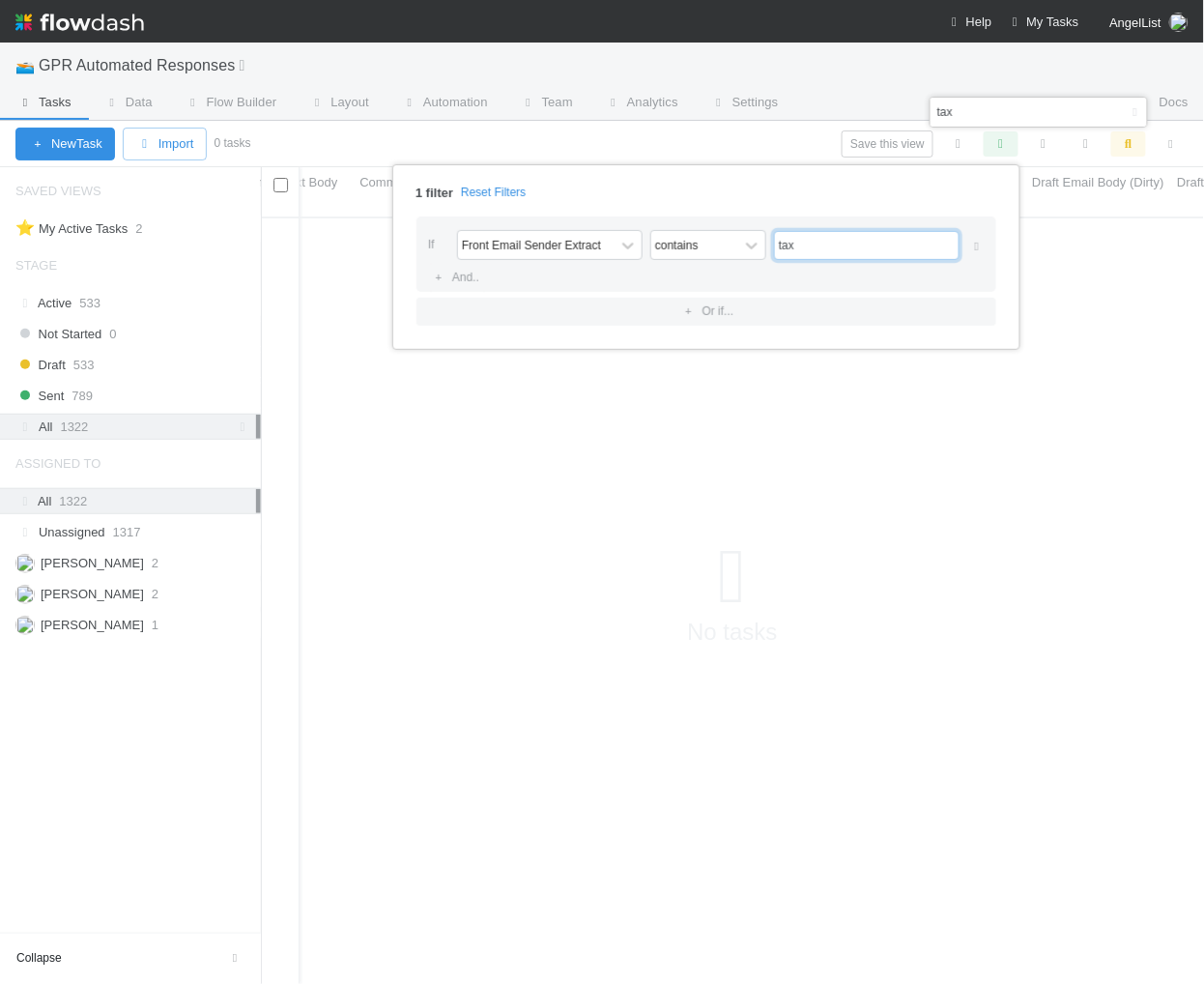type on "tax" 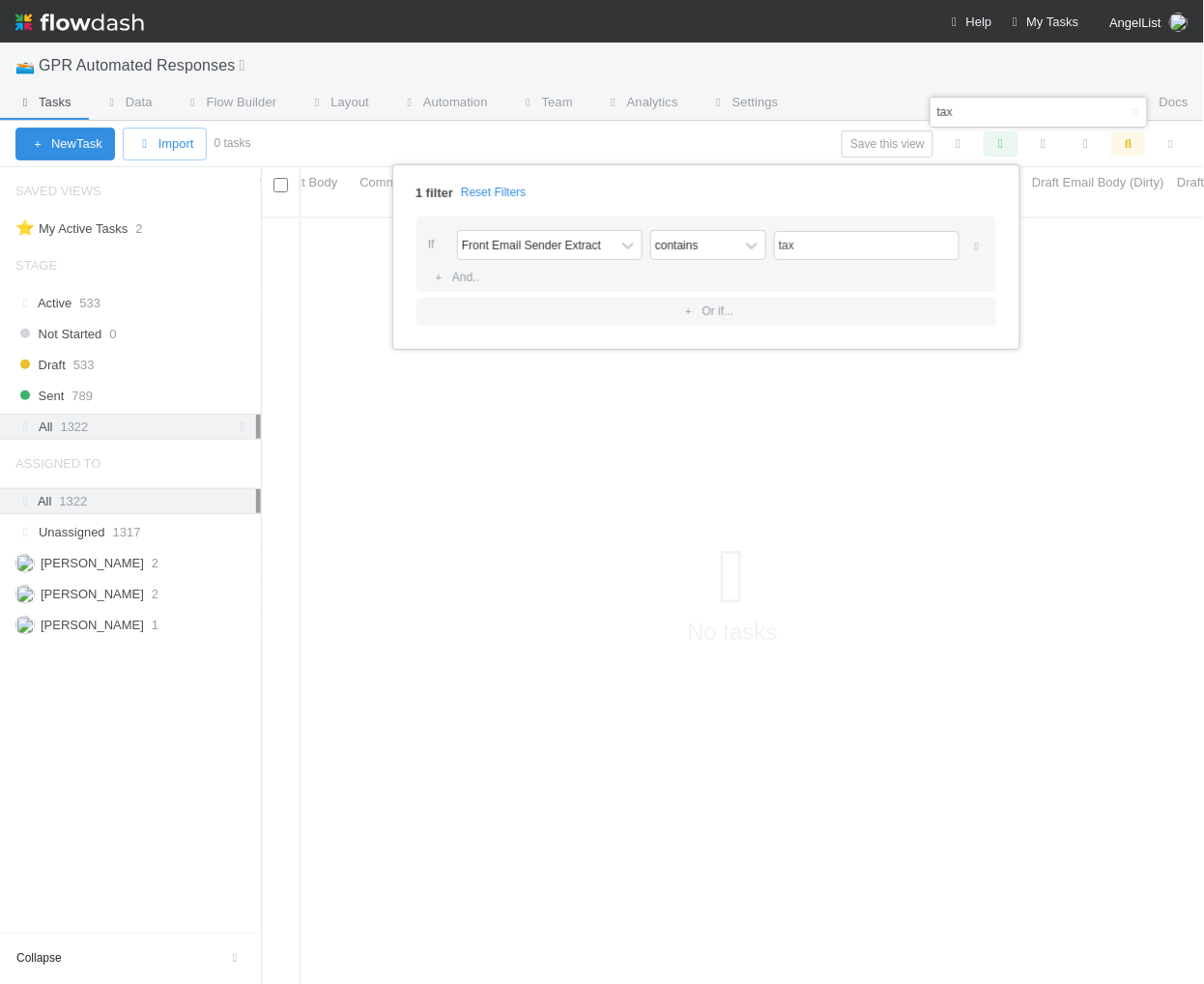 click at bounding box center (977, 246) 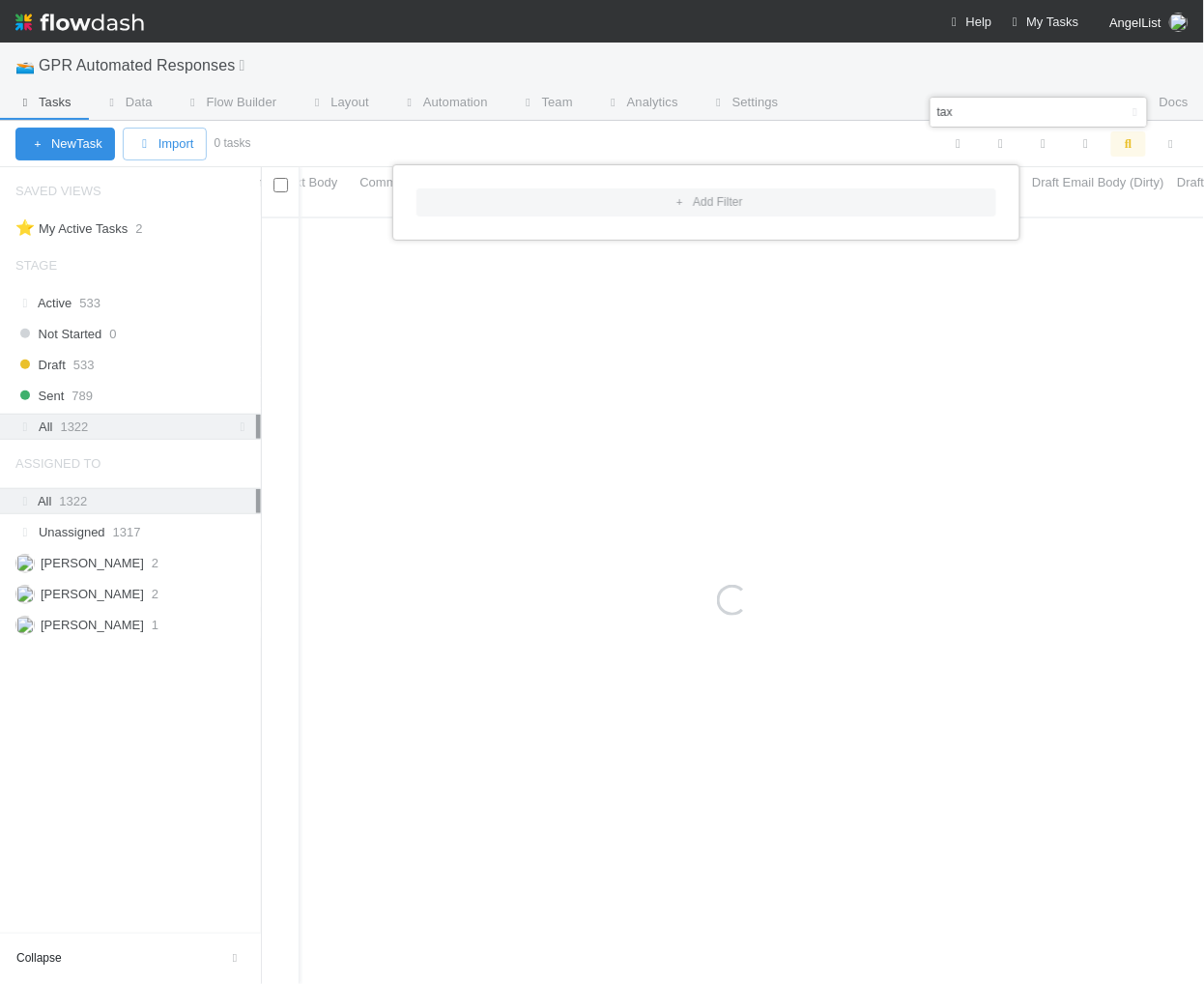 click on "Add Filter" at bounding box center [602, 492] 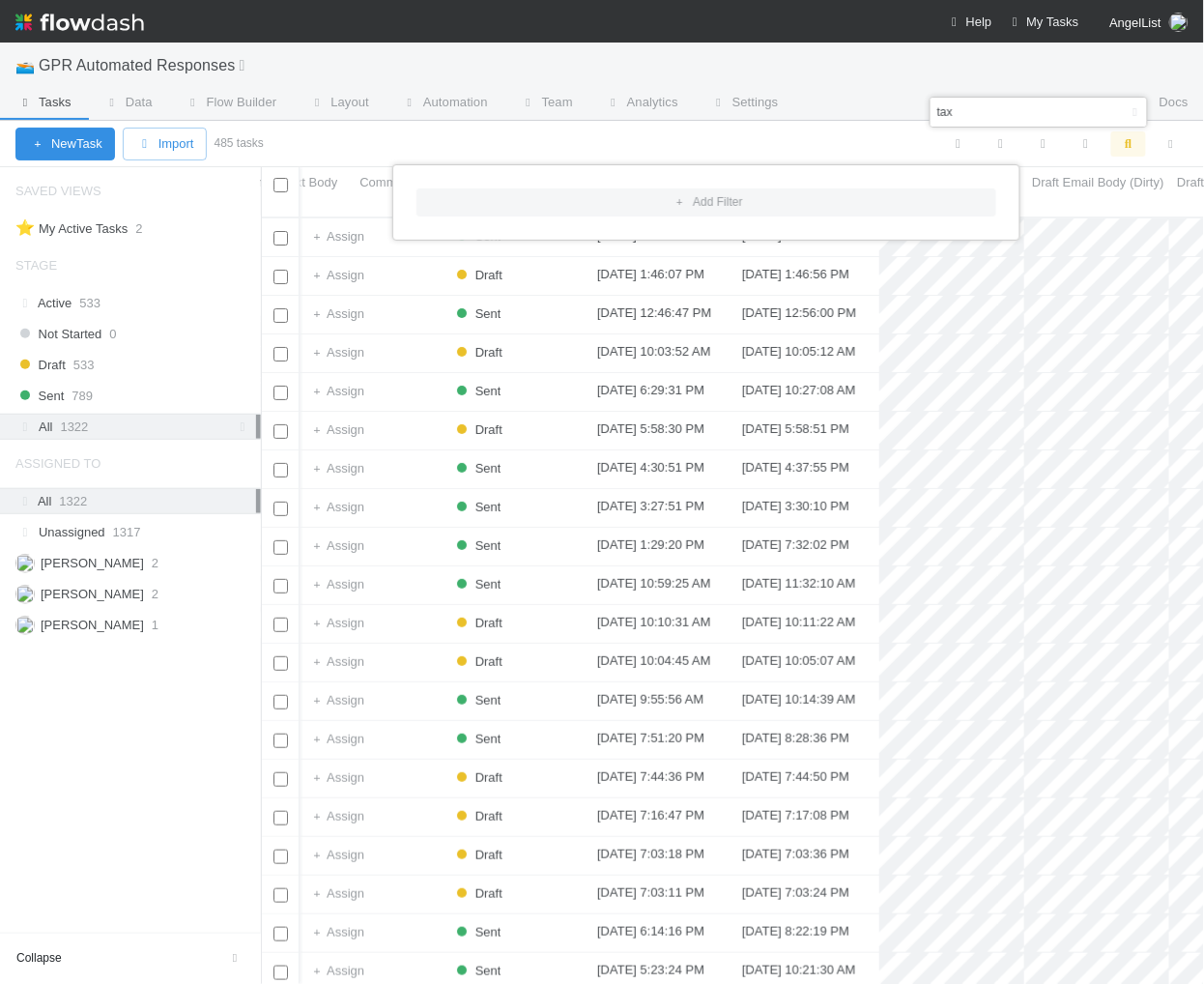 scroll, scrollTop: 0, scrollLeft: 1685, axis: horizontal 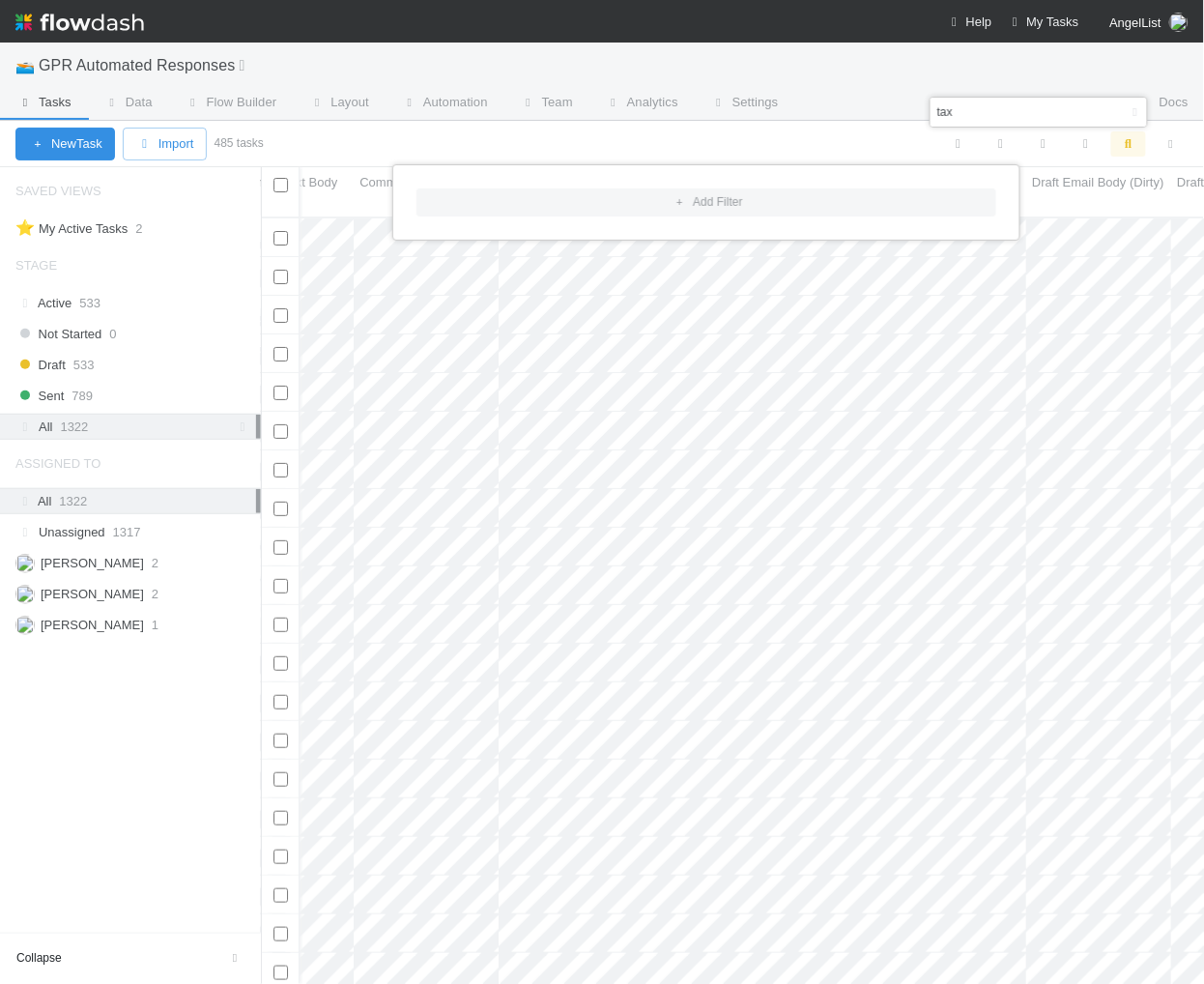 click on "Add Filter" at bounding box center (602, 492) 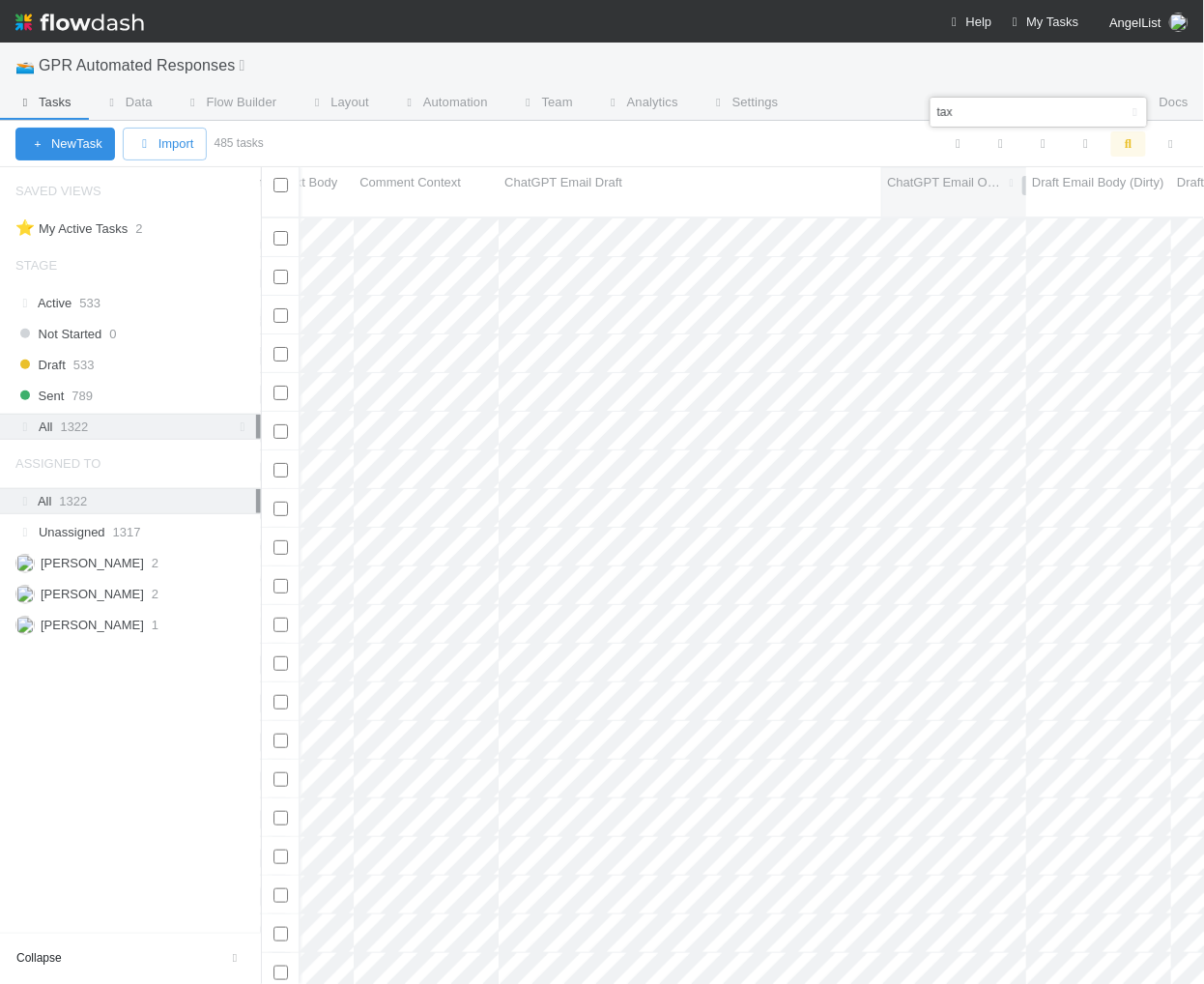 scroll, scrollTop: 0, scrollLeft: 1653, axis: horizontal 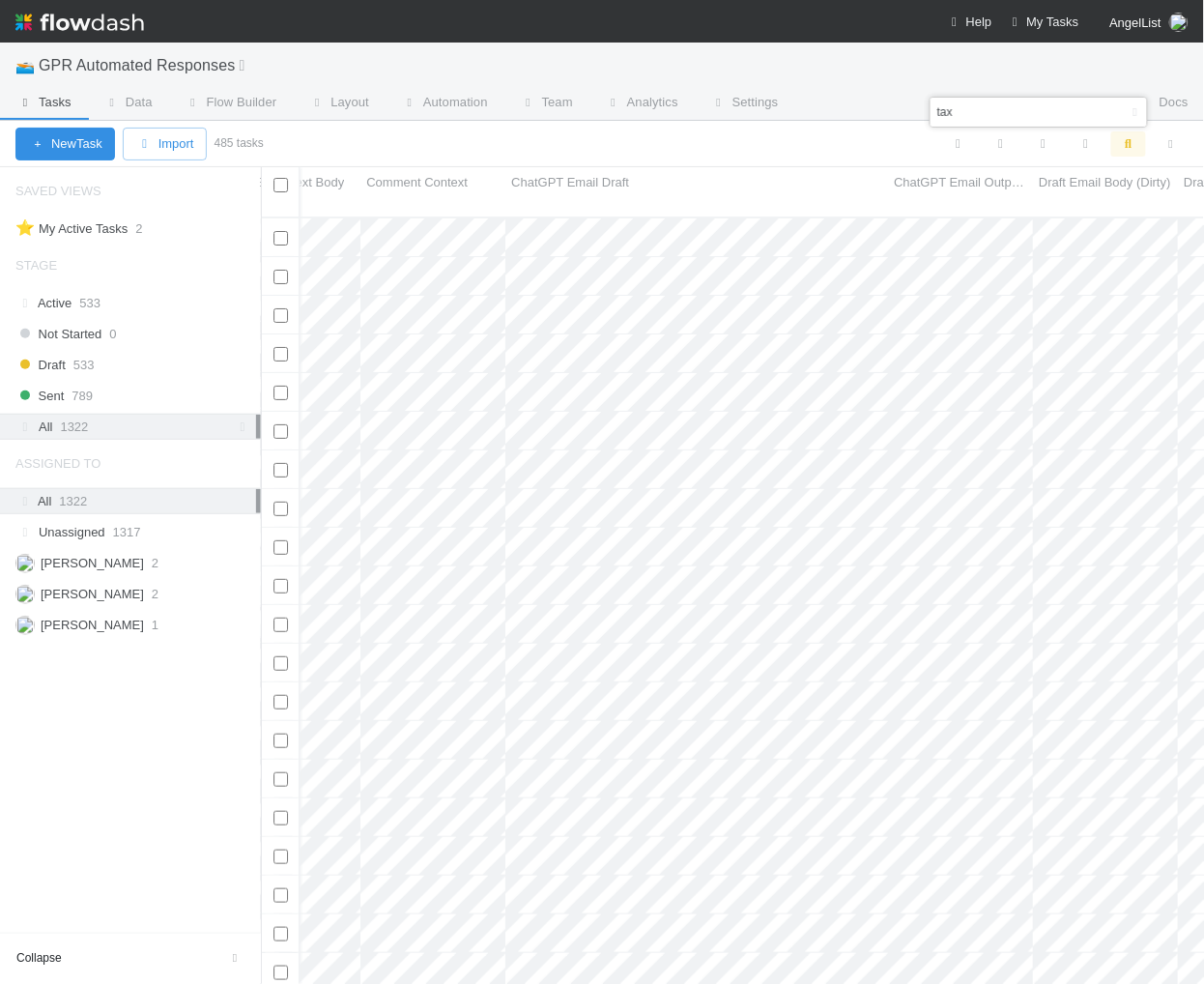 drag, startPoint x: 883, startPoint y: 179, endPoint x: 1215, endPoint y: 181, distance: 332.00602 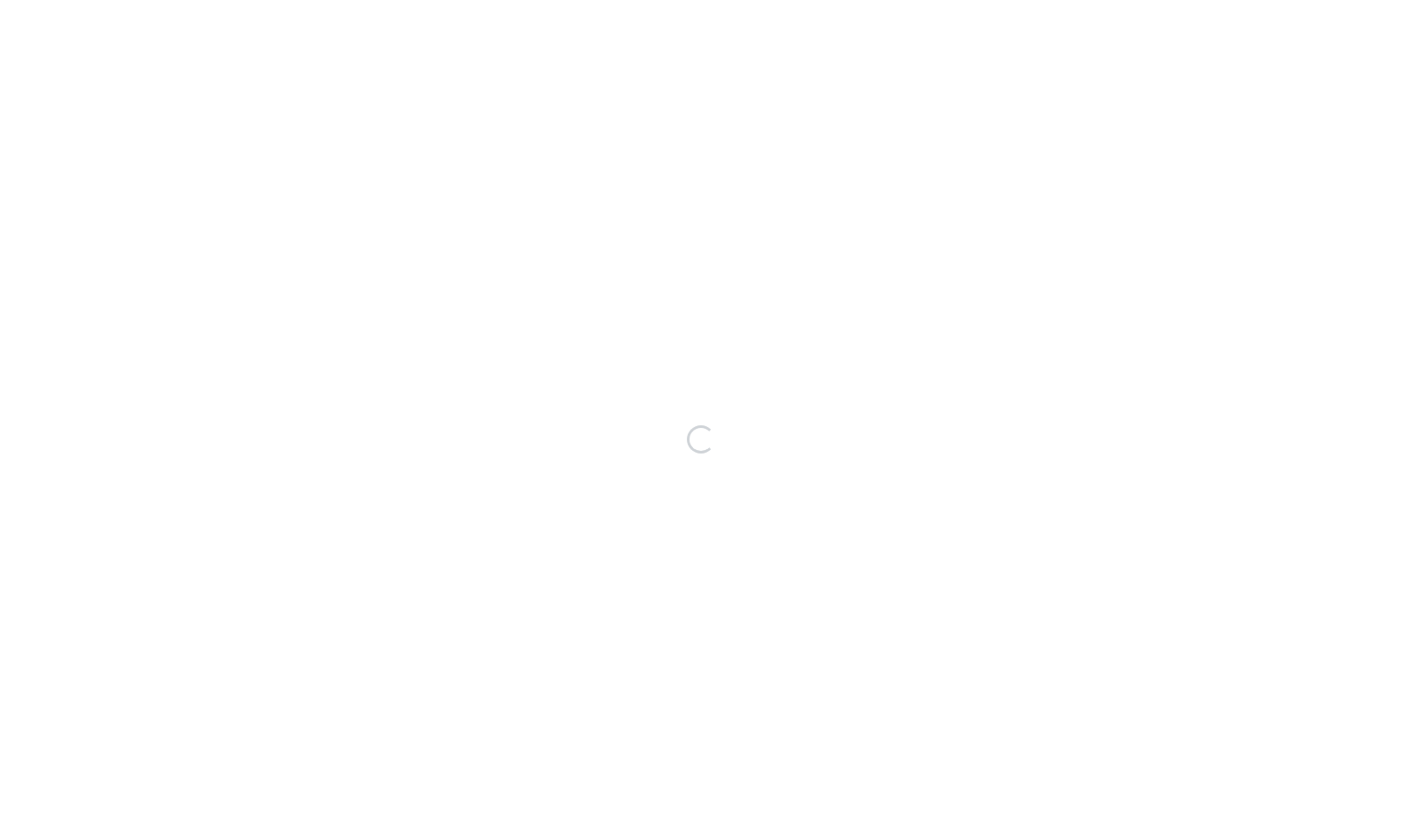 scroll, scrollTop: 0, scrollLeft: 0, axis: both 